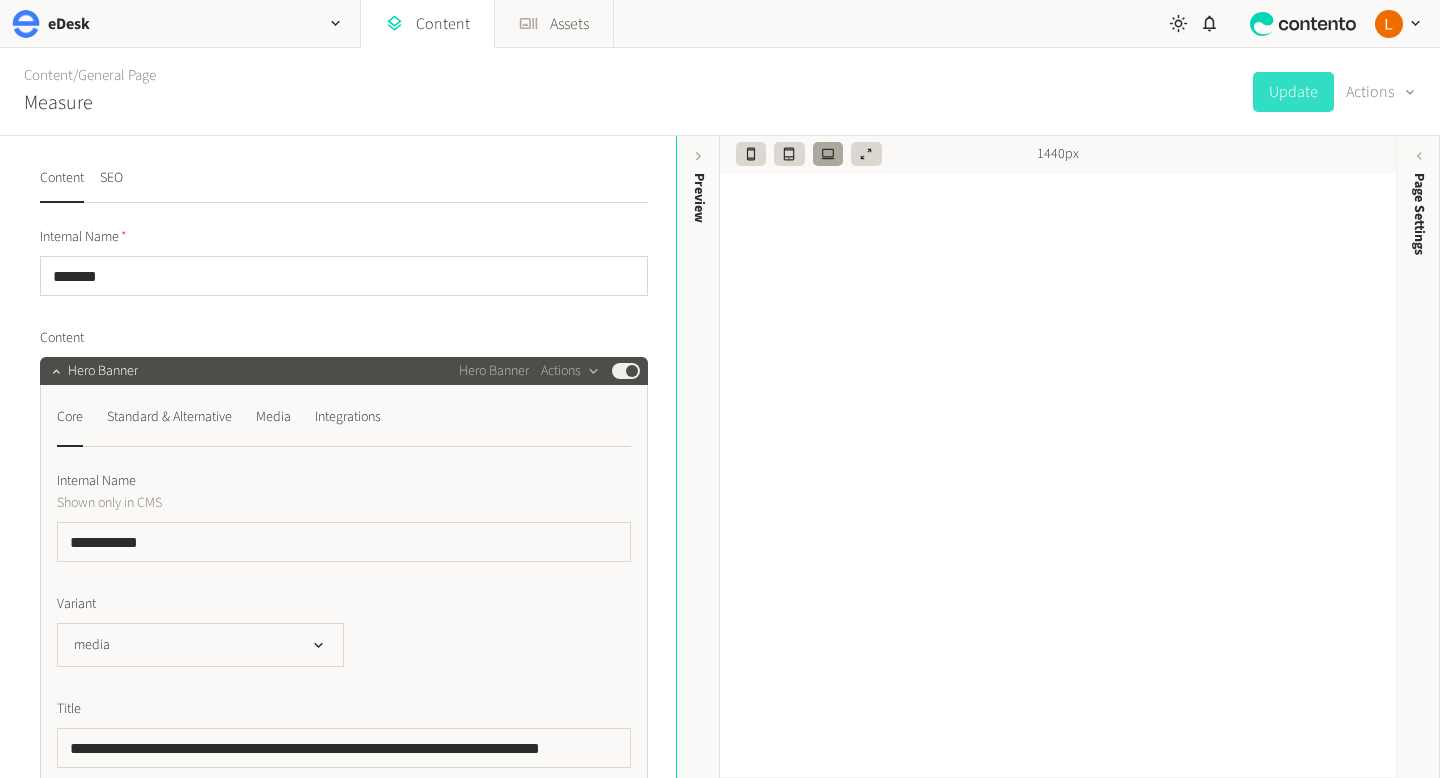 scroll, scrollTop: 0, scrollLeft: 0, axis: both 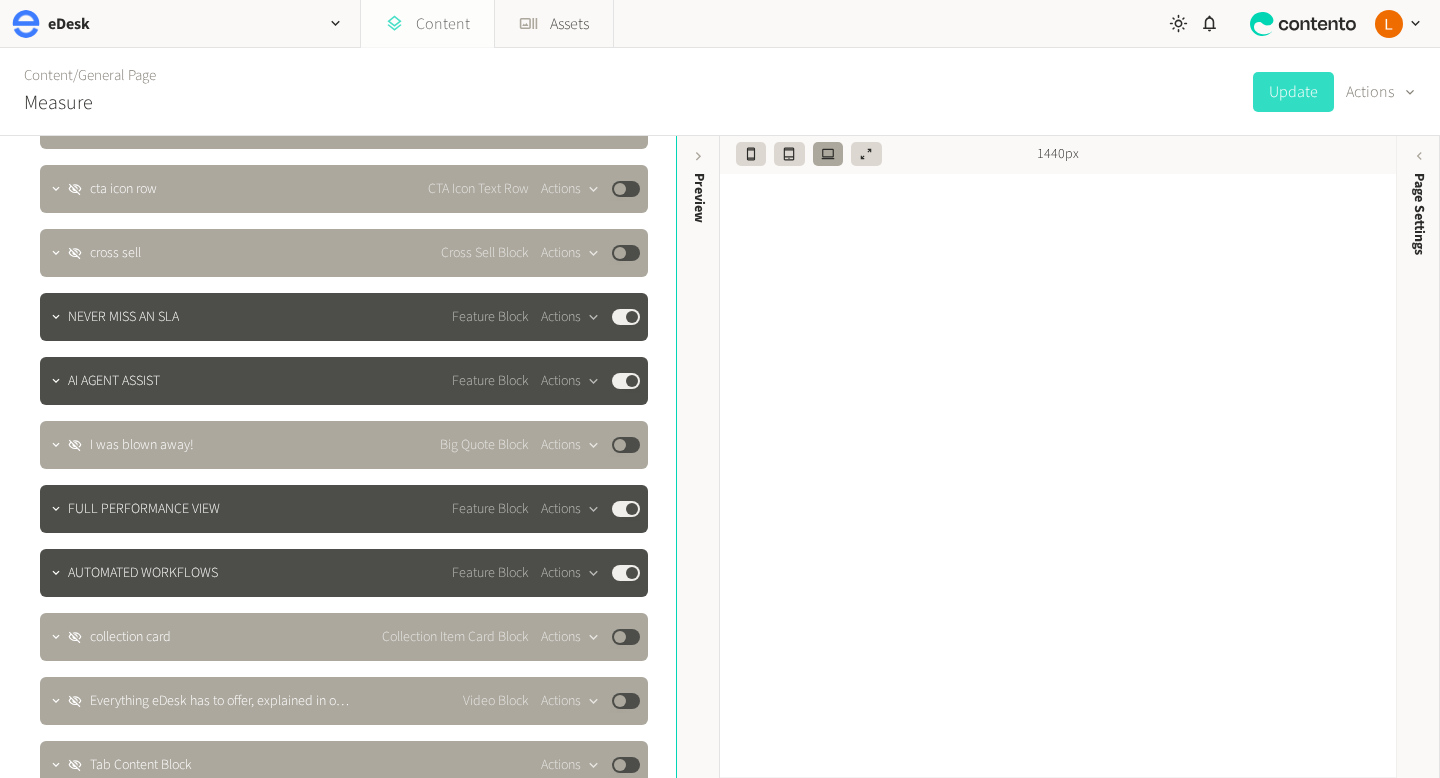 click on "Content" 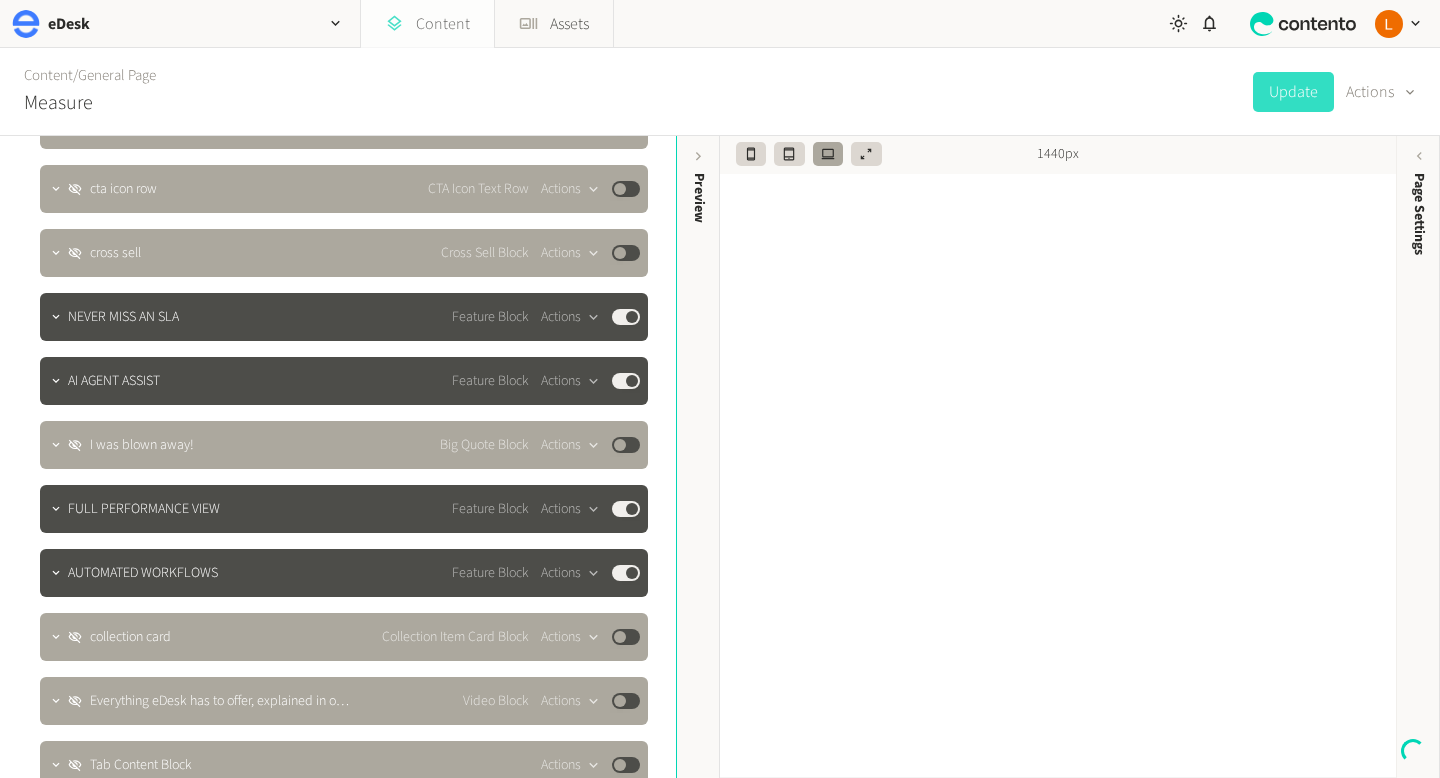 click on "Content" 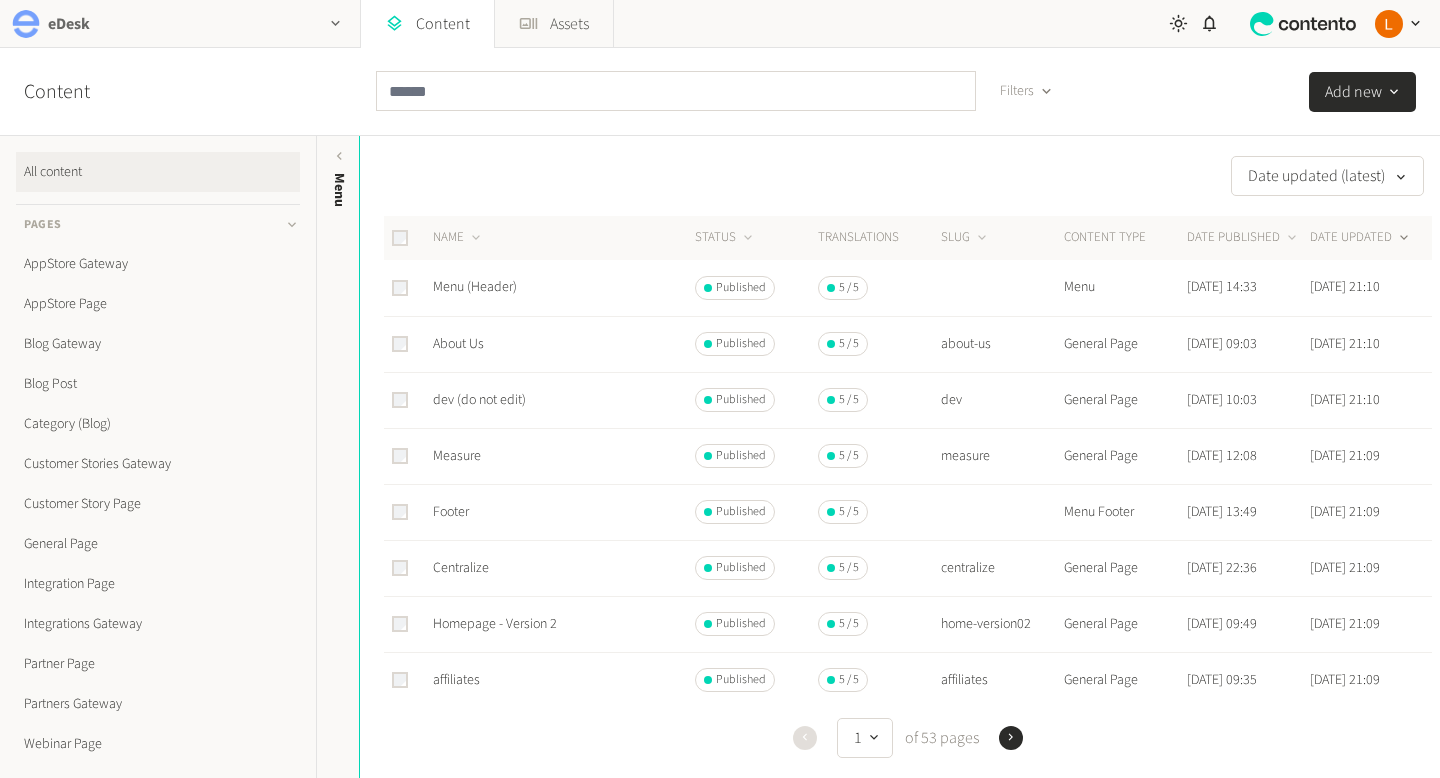 click 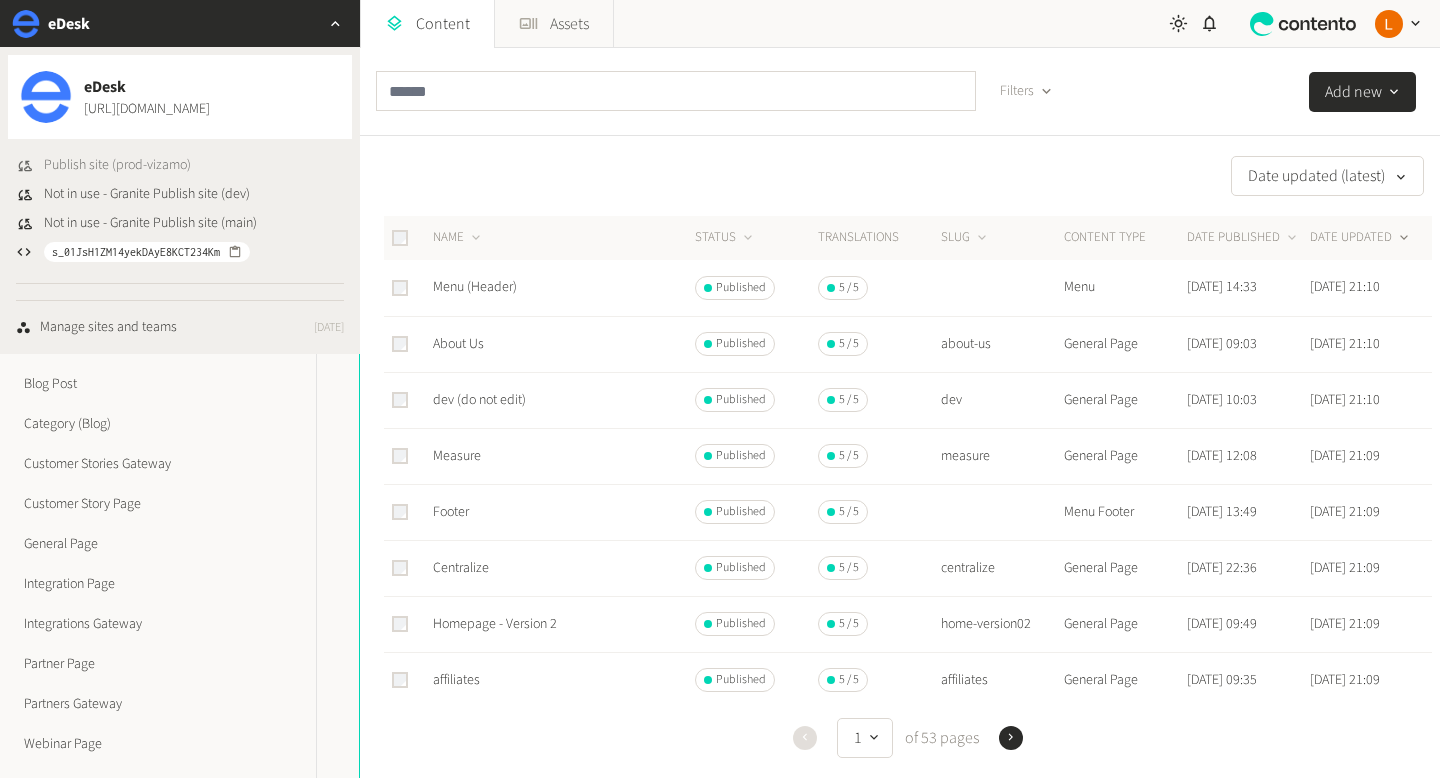 click on "Publish site (prod-vizamo)" 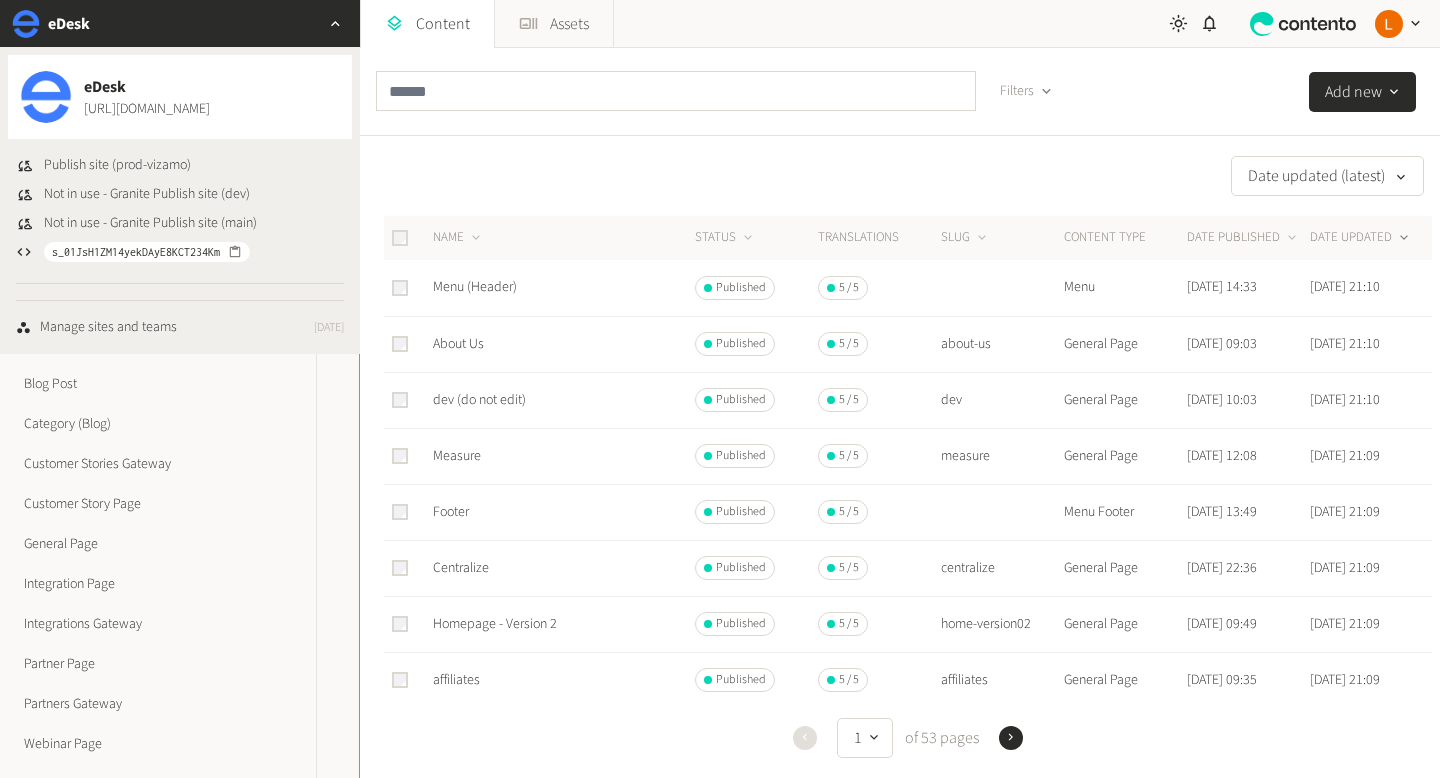click 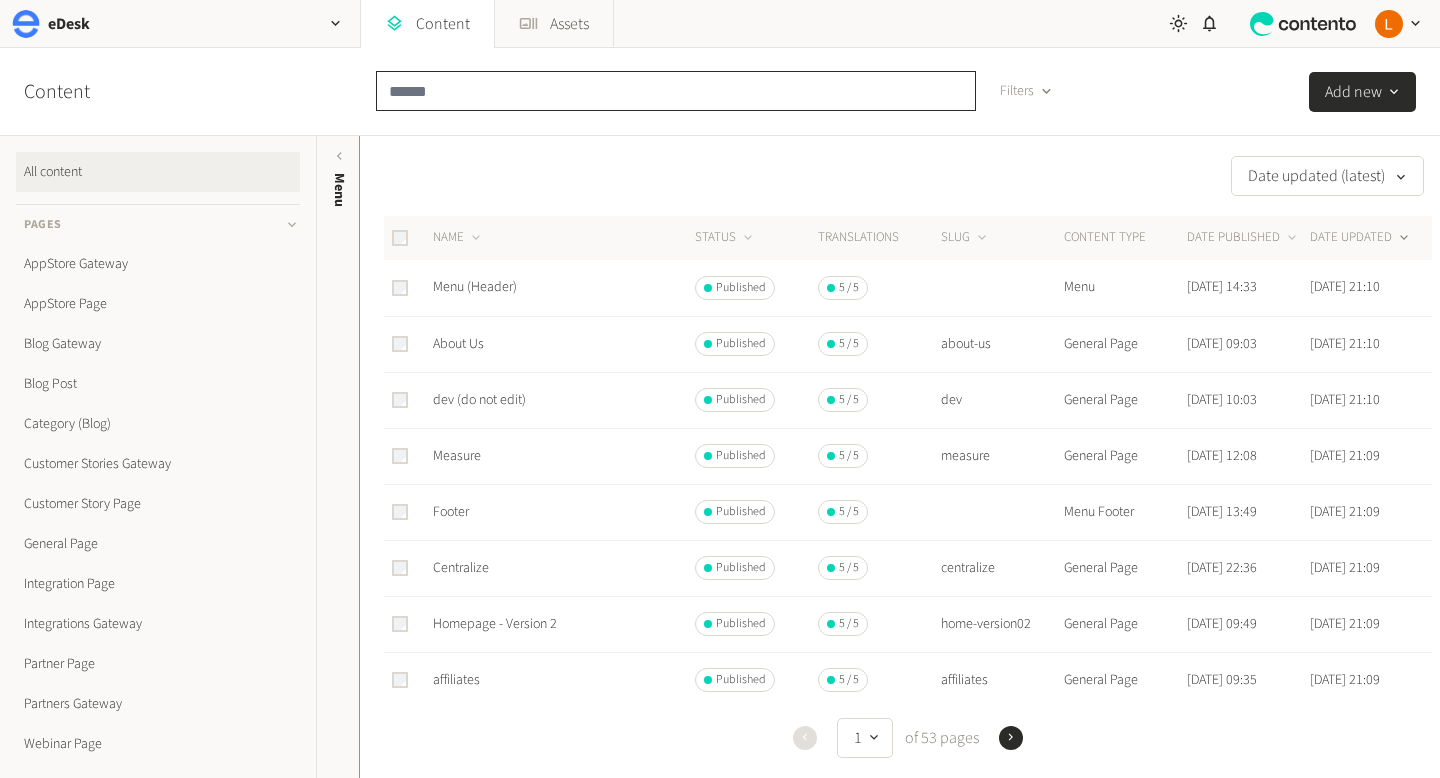 click 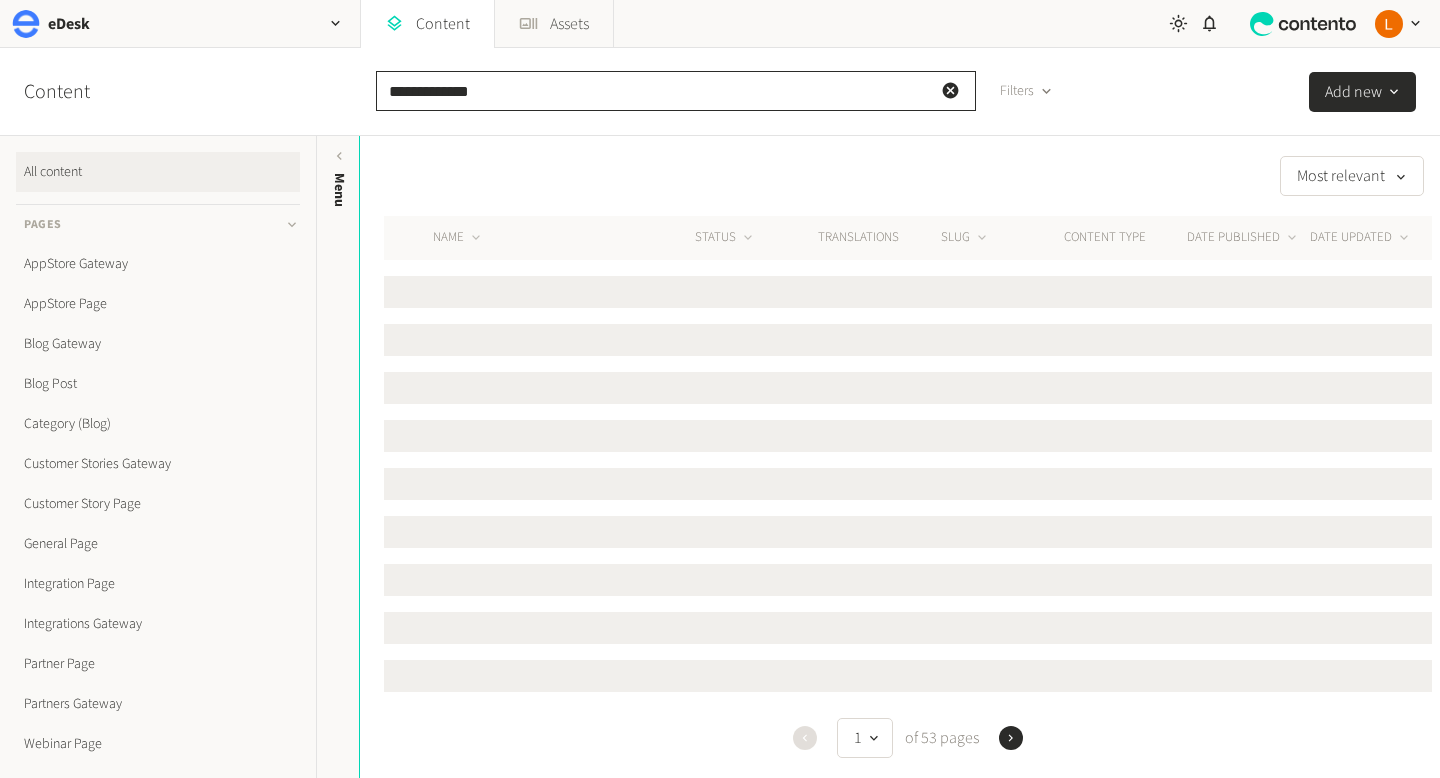 type on "**********" 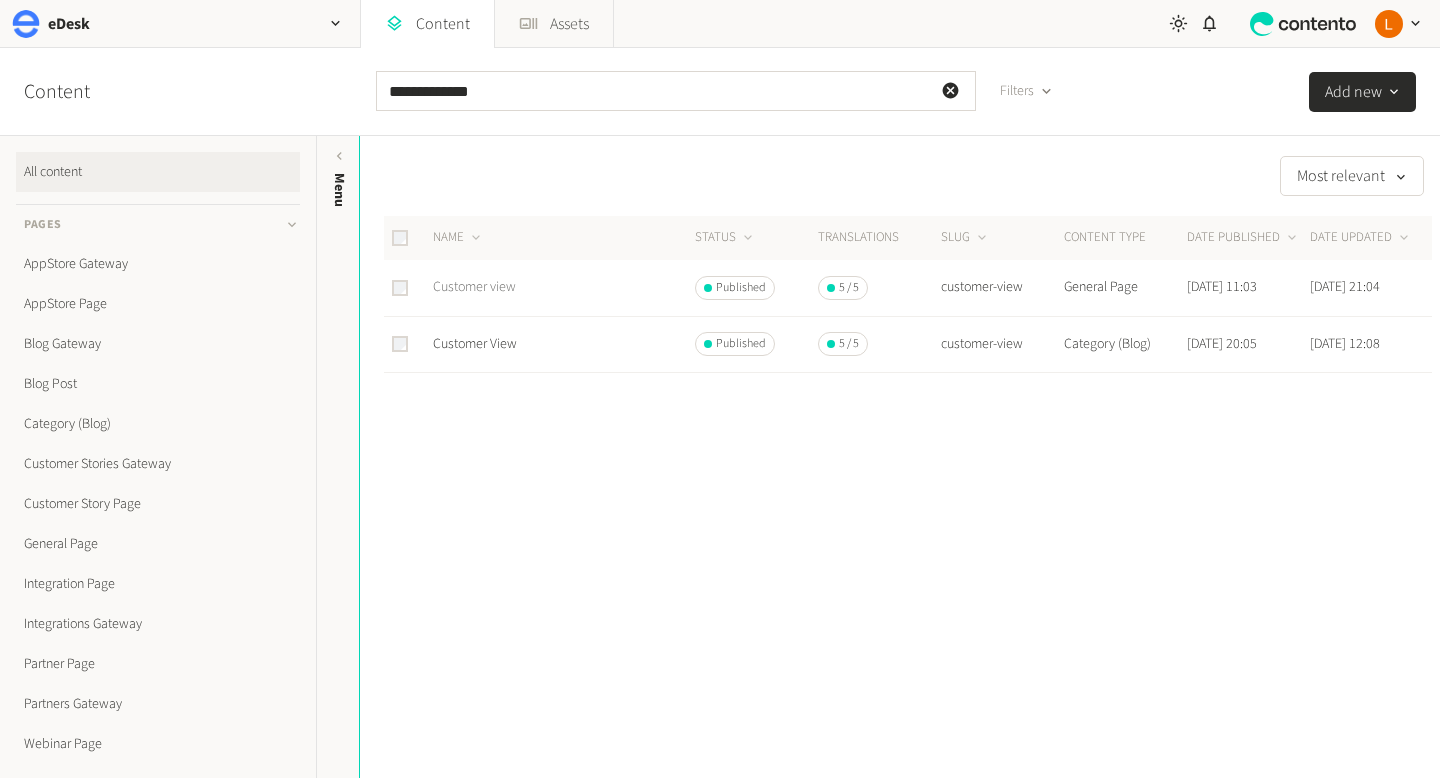 click on "Customer view" 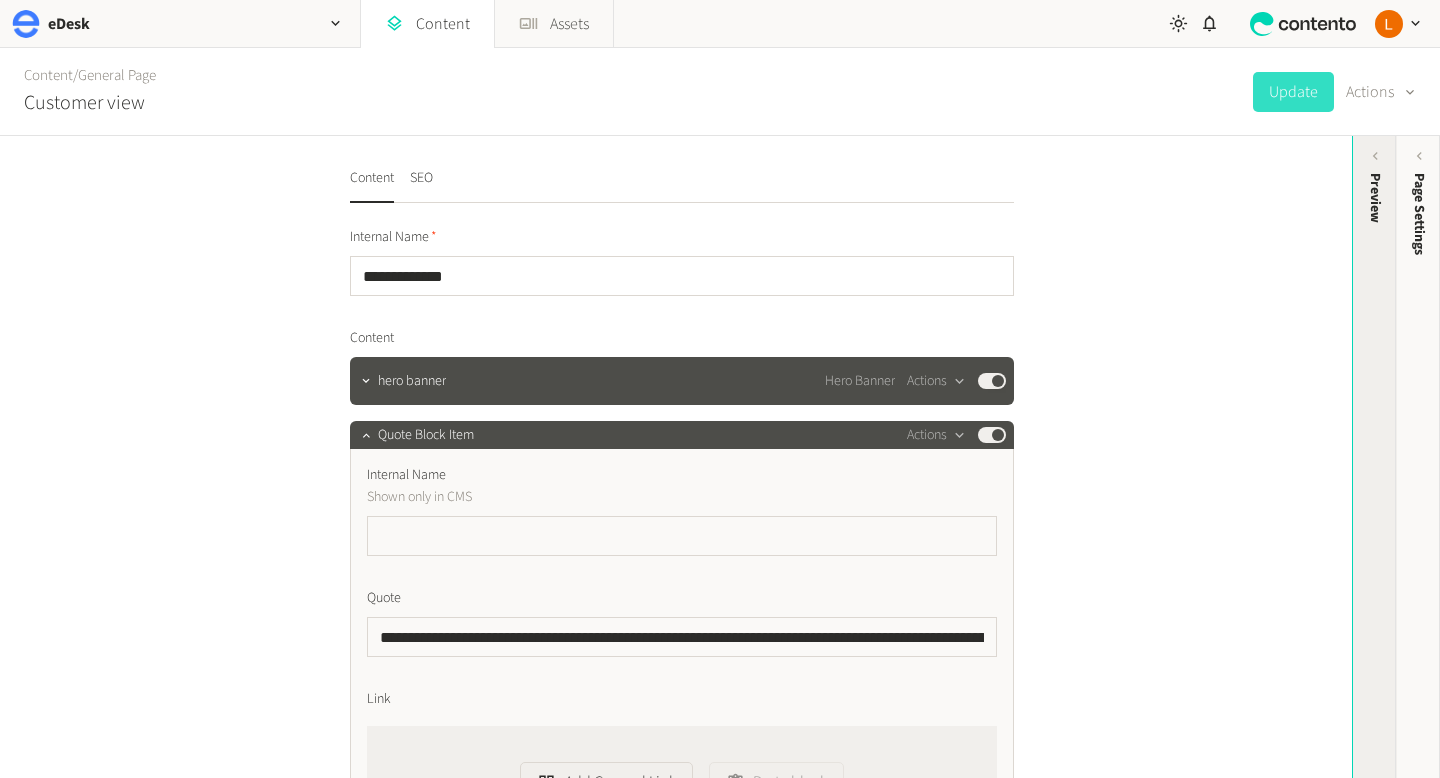 click on "Preview" 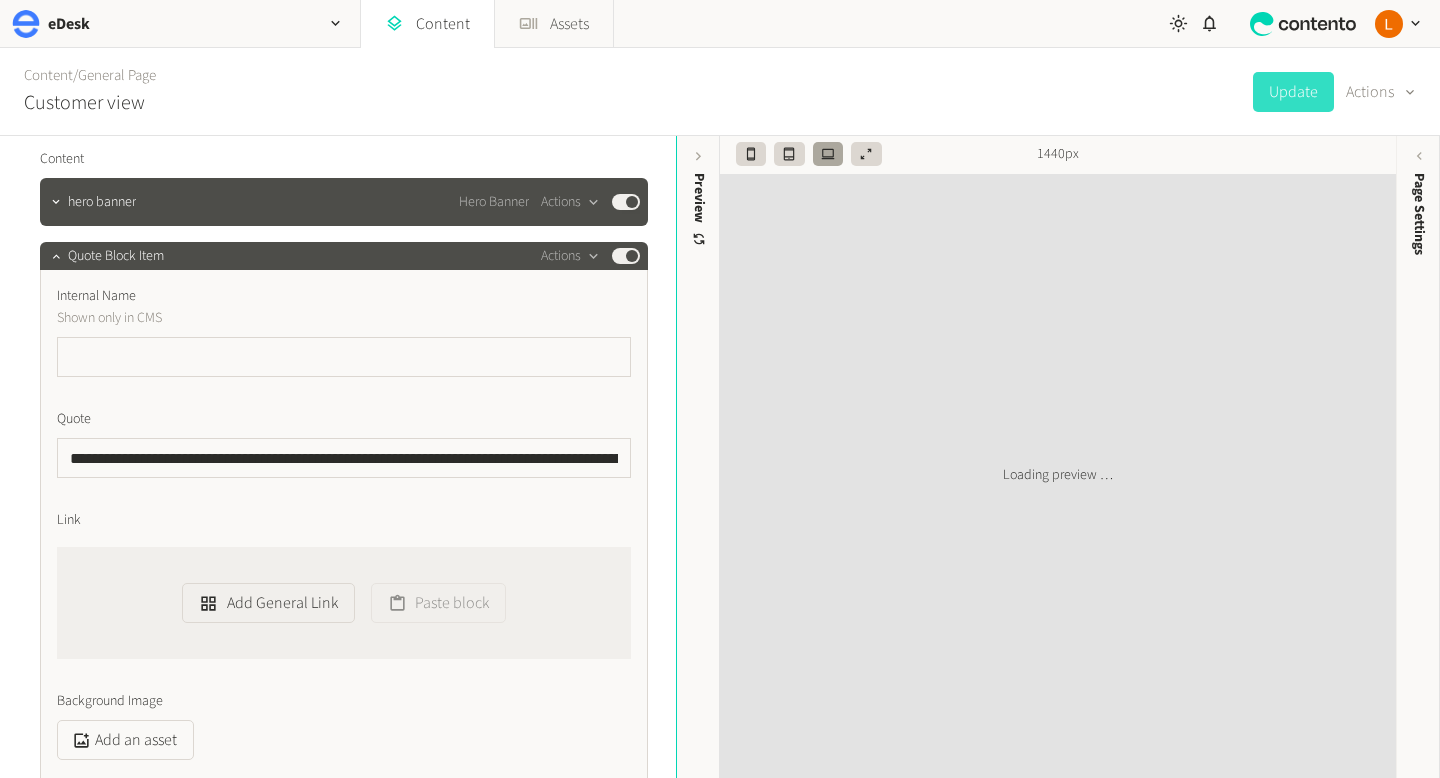scroll, scrollTop: 254, scrollLeft: 0, axis: vertical 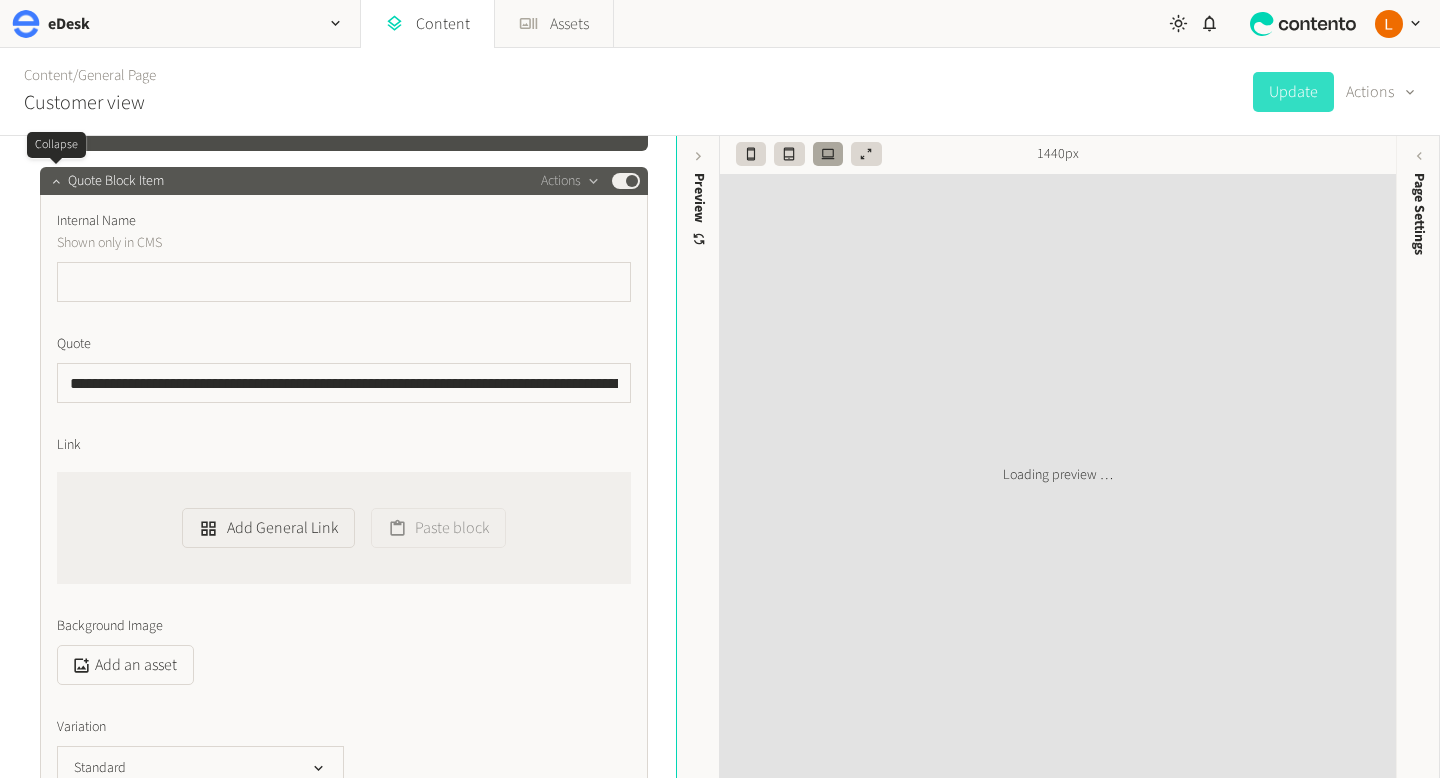 click 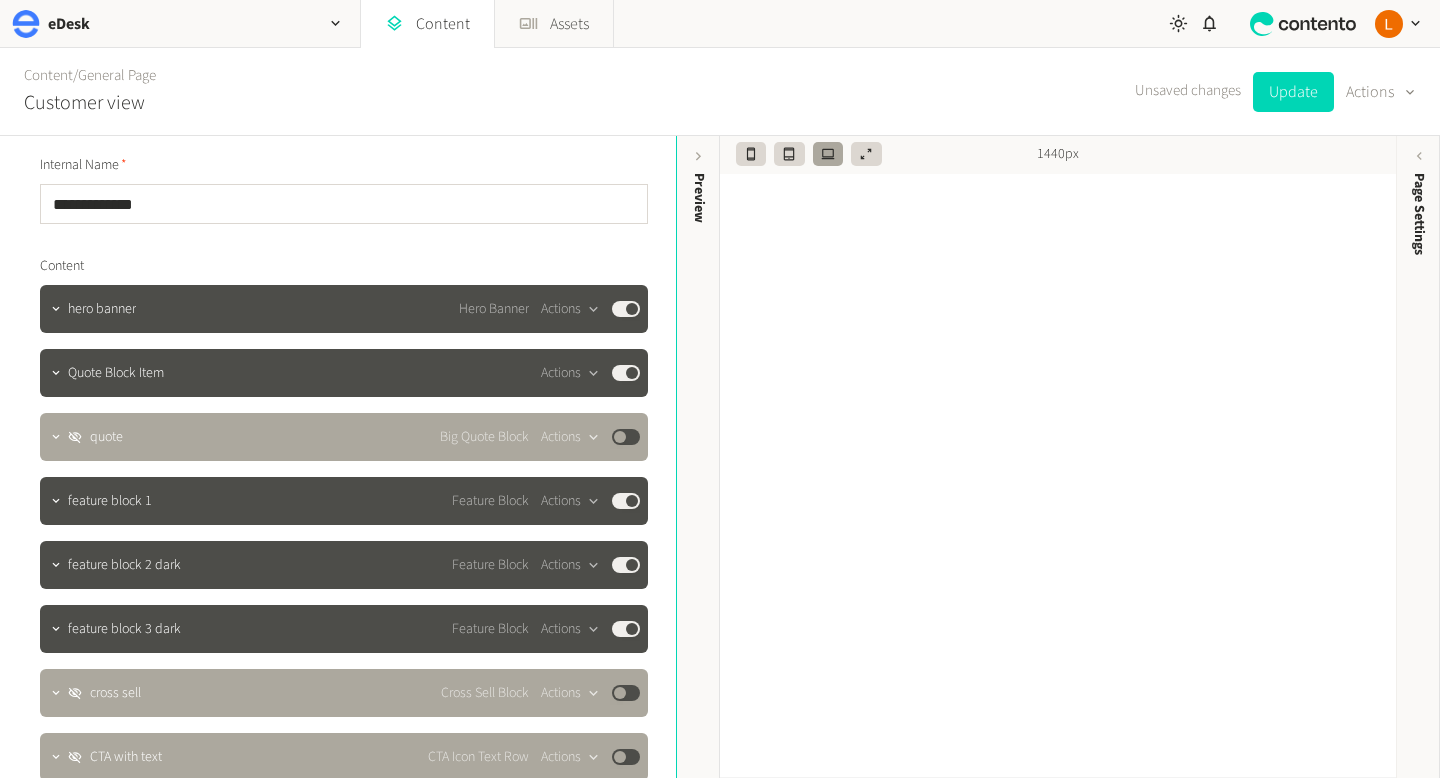 scroll, scrollTop: 0, scrollLeft: 0, axis: both 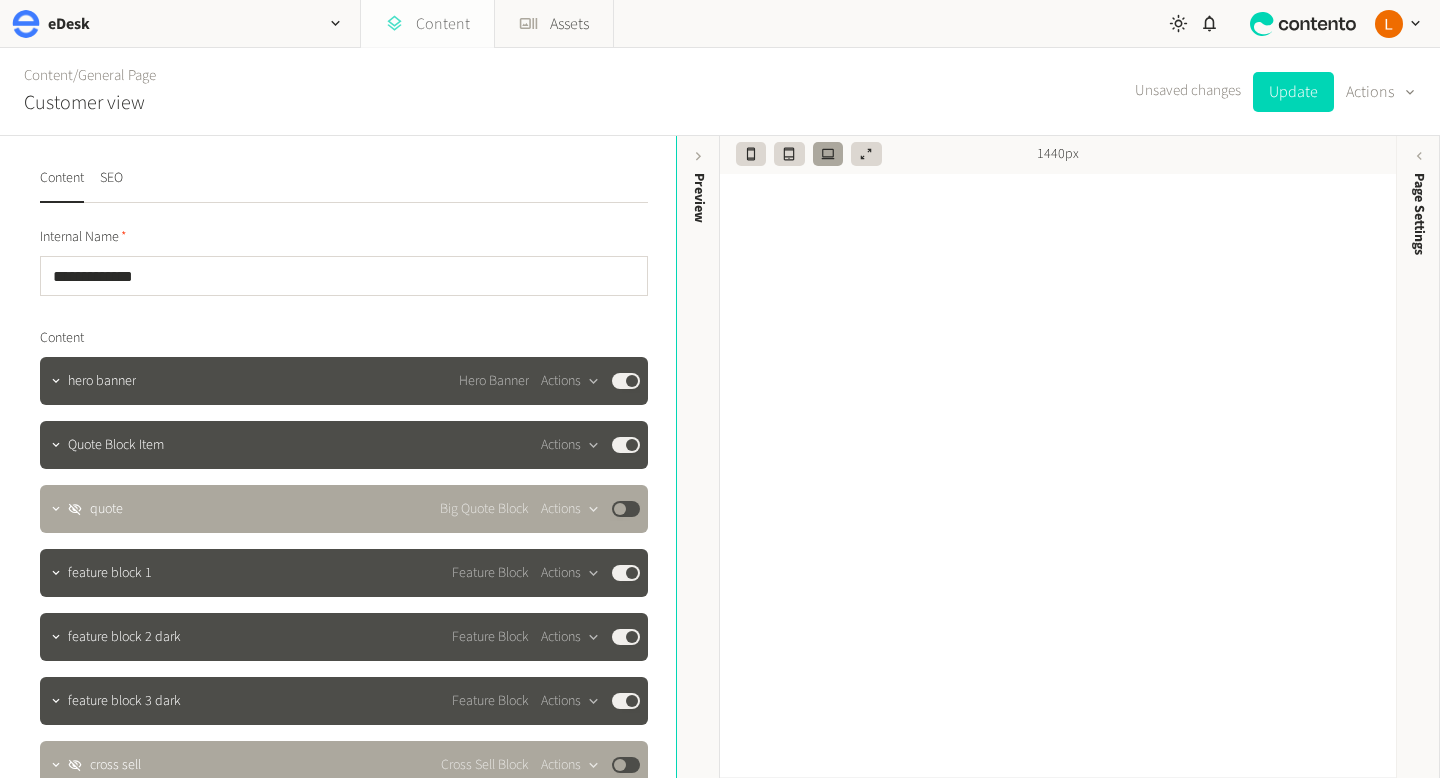 click on "Content" 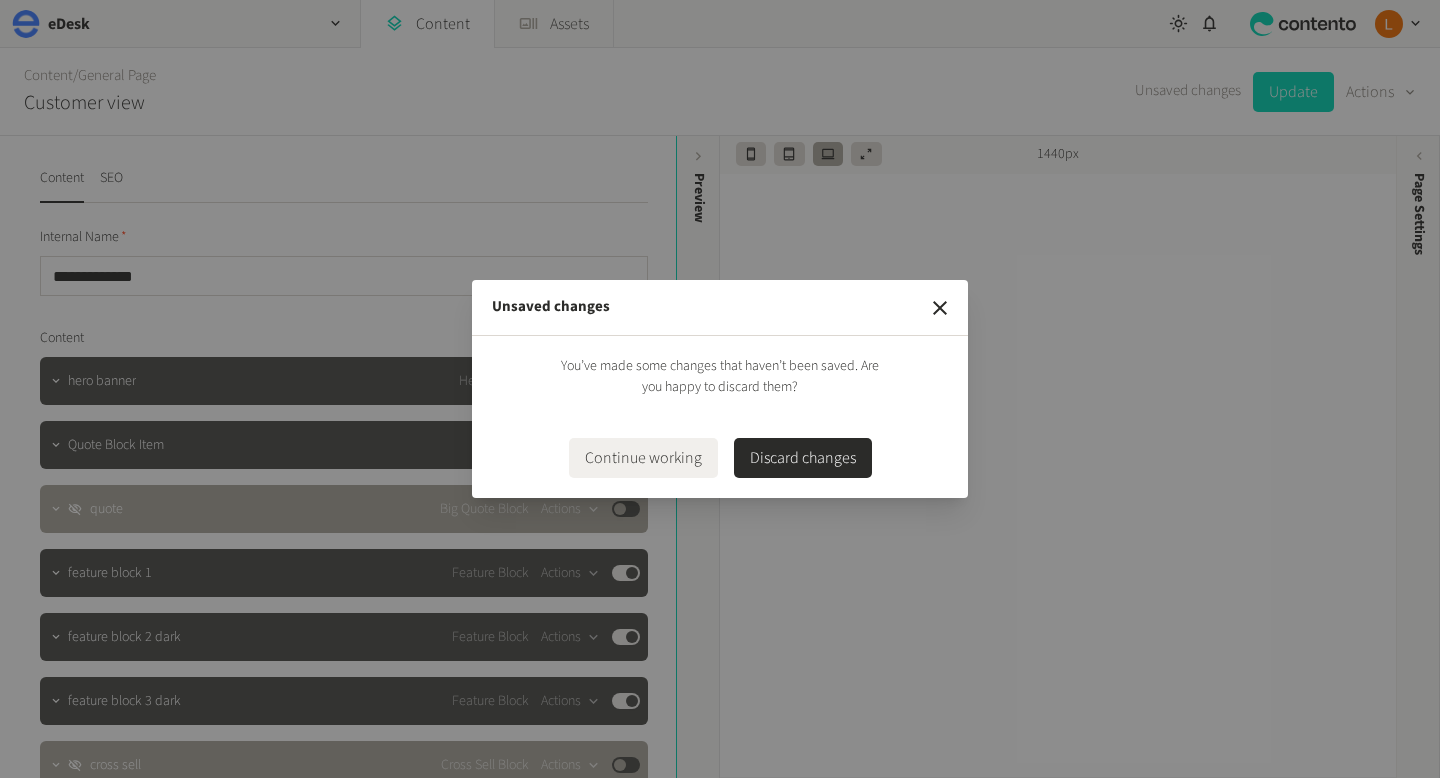 click on "Discard changes" at bounding box center [803, 458] 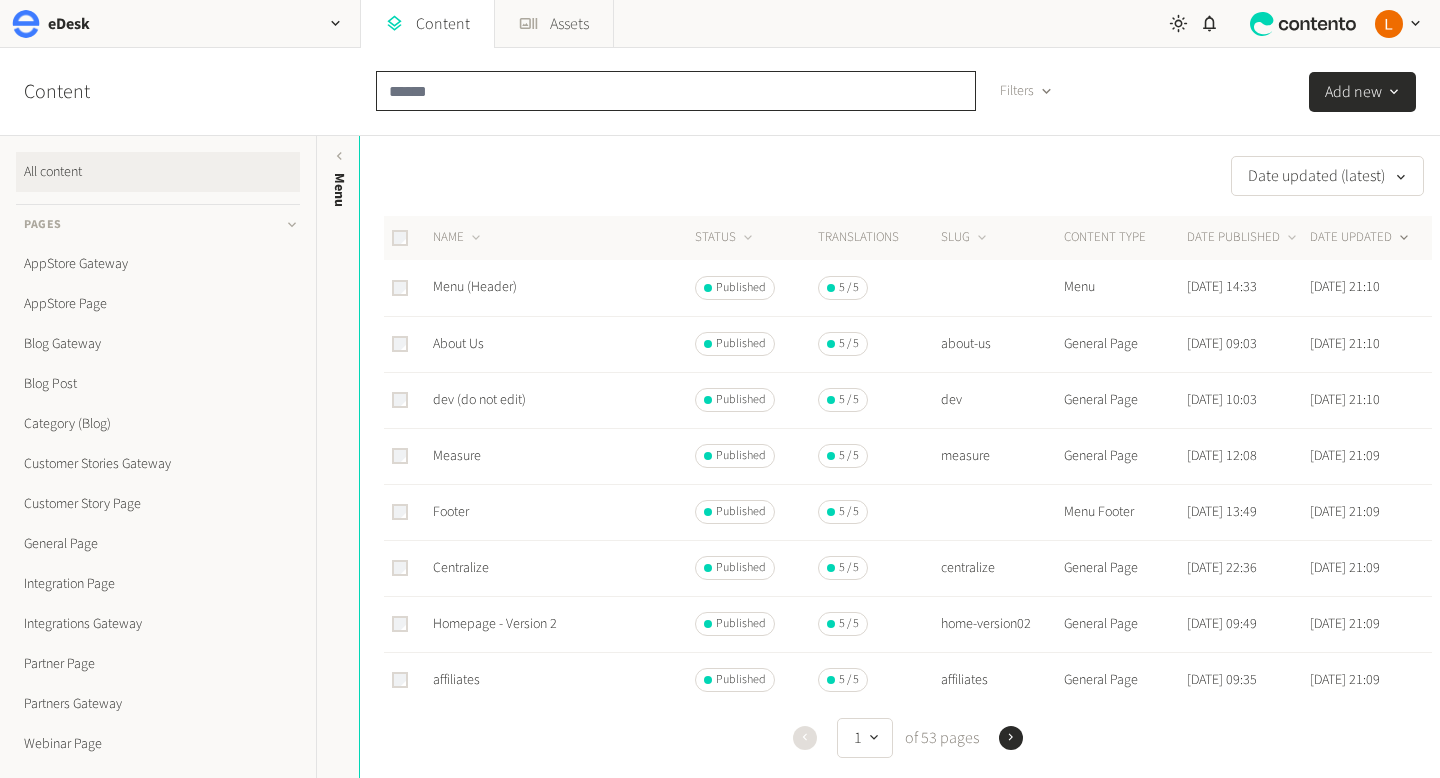 click 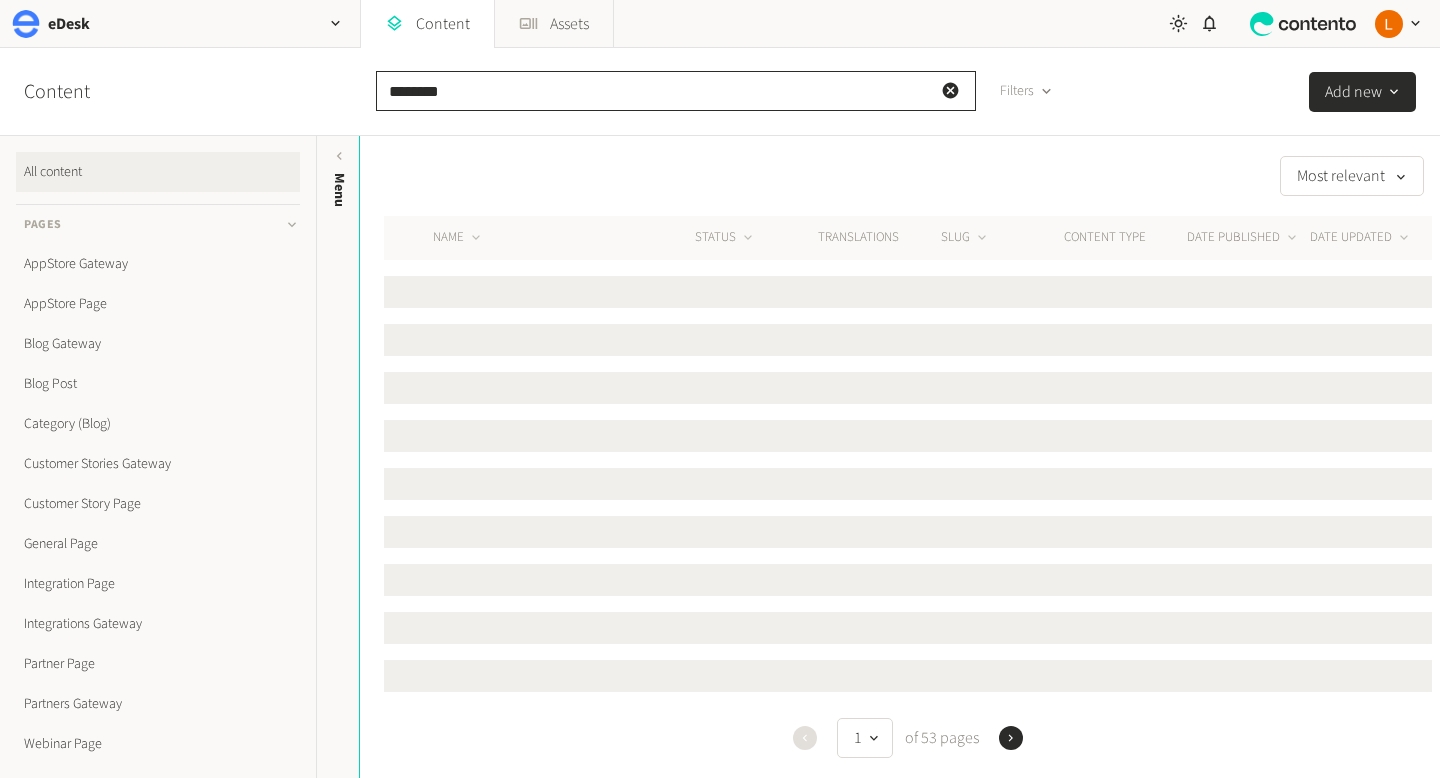 type on "********" 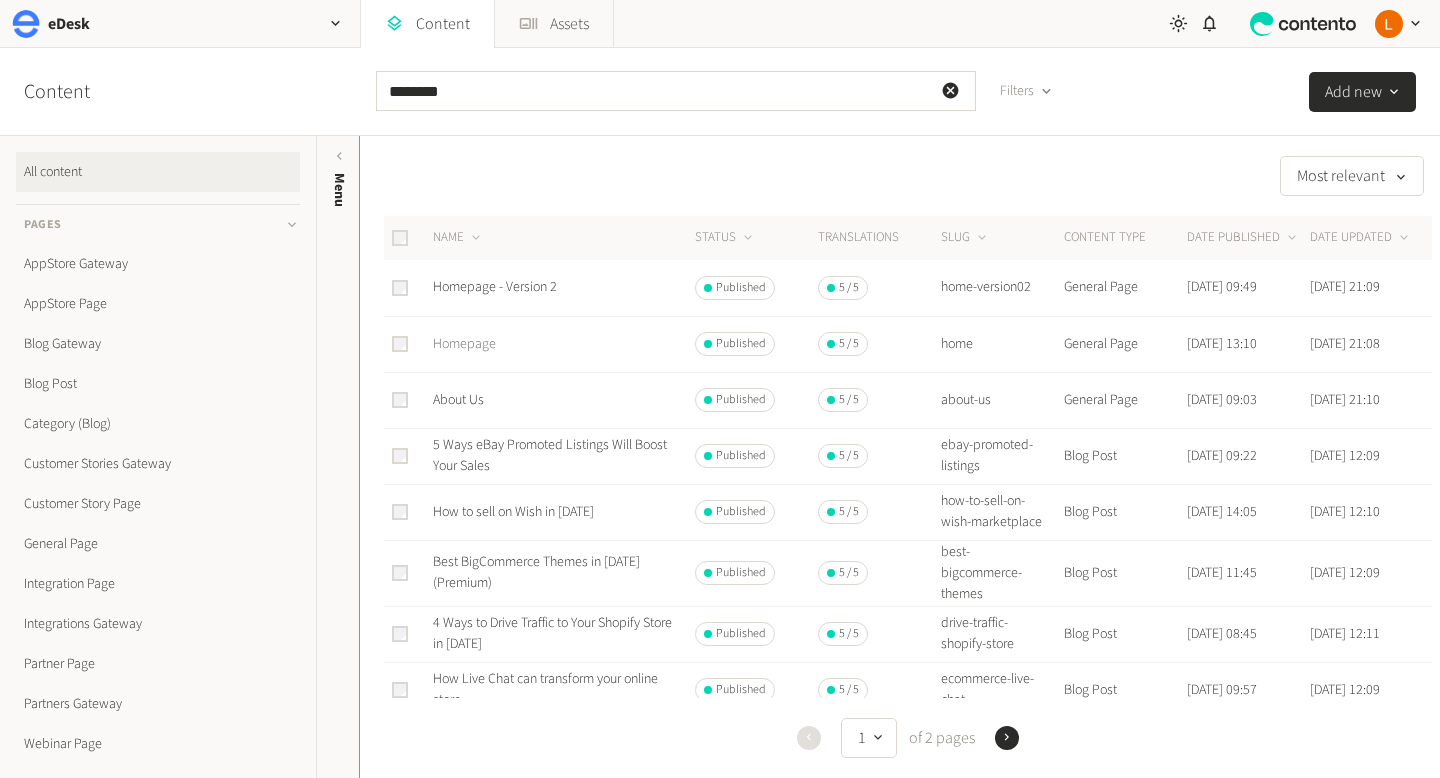 click on "Homepage" 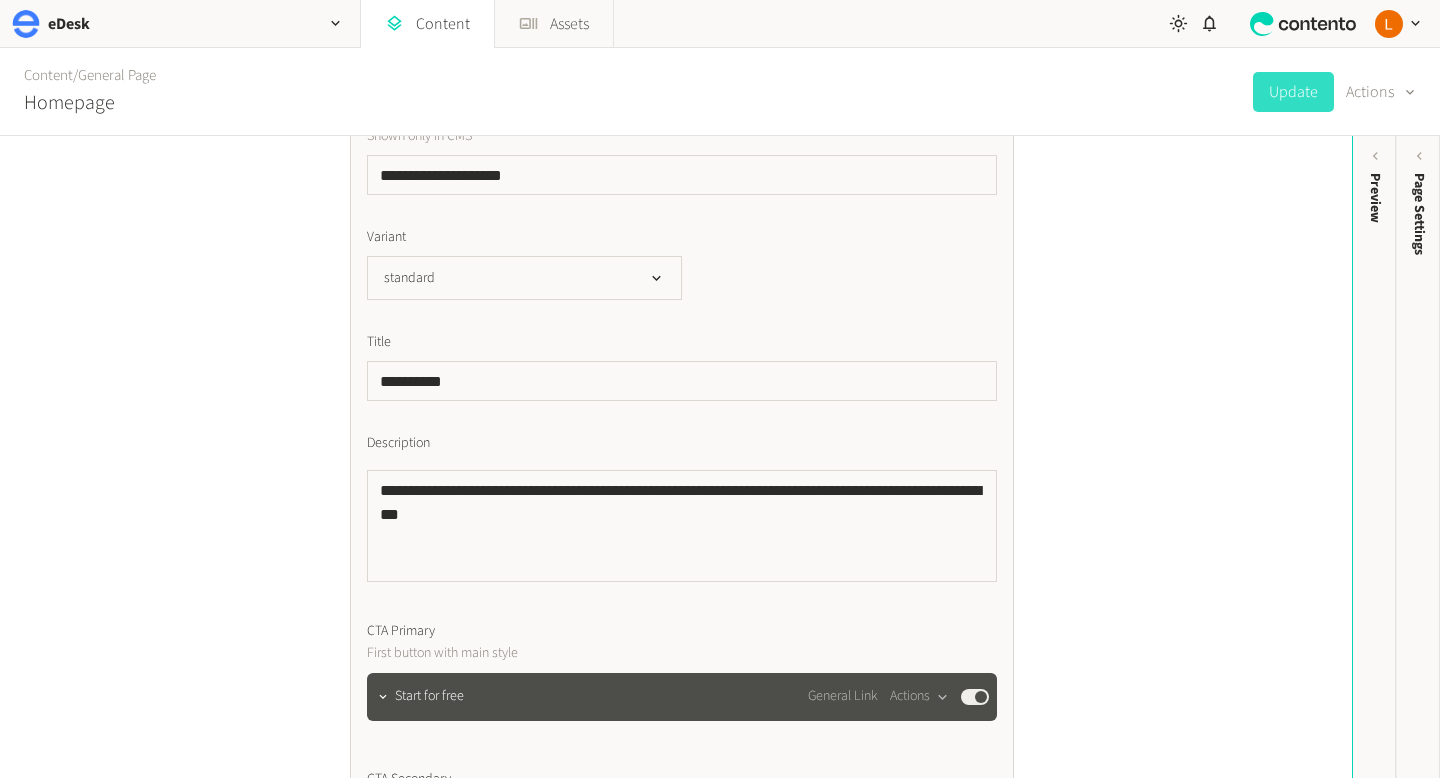 scroll, scrollTop: 404, scrollLeft: 0, axis: vertical 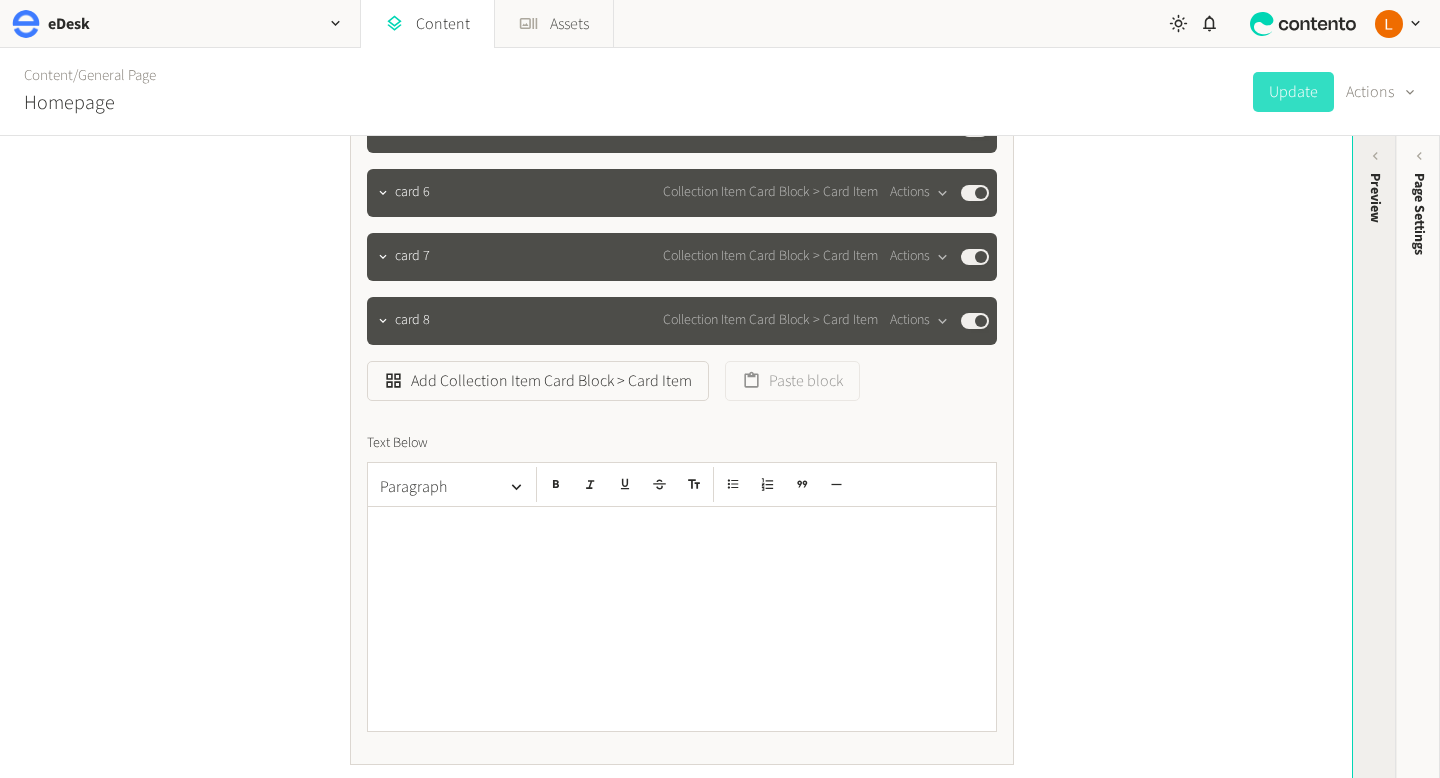 click on "Preview" 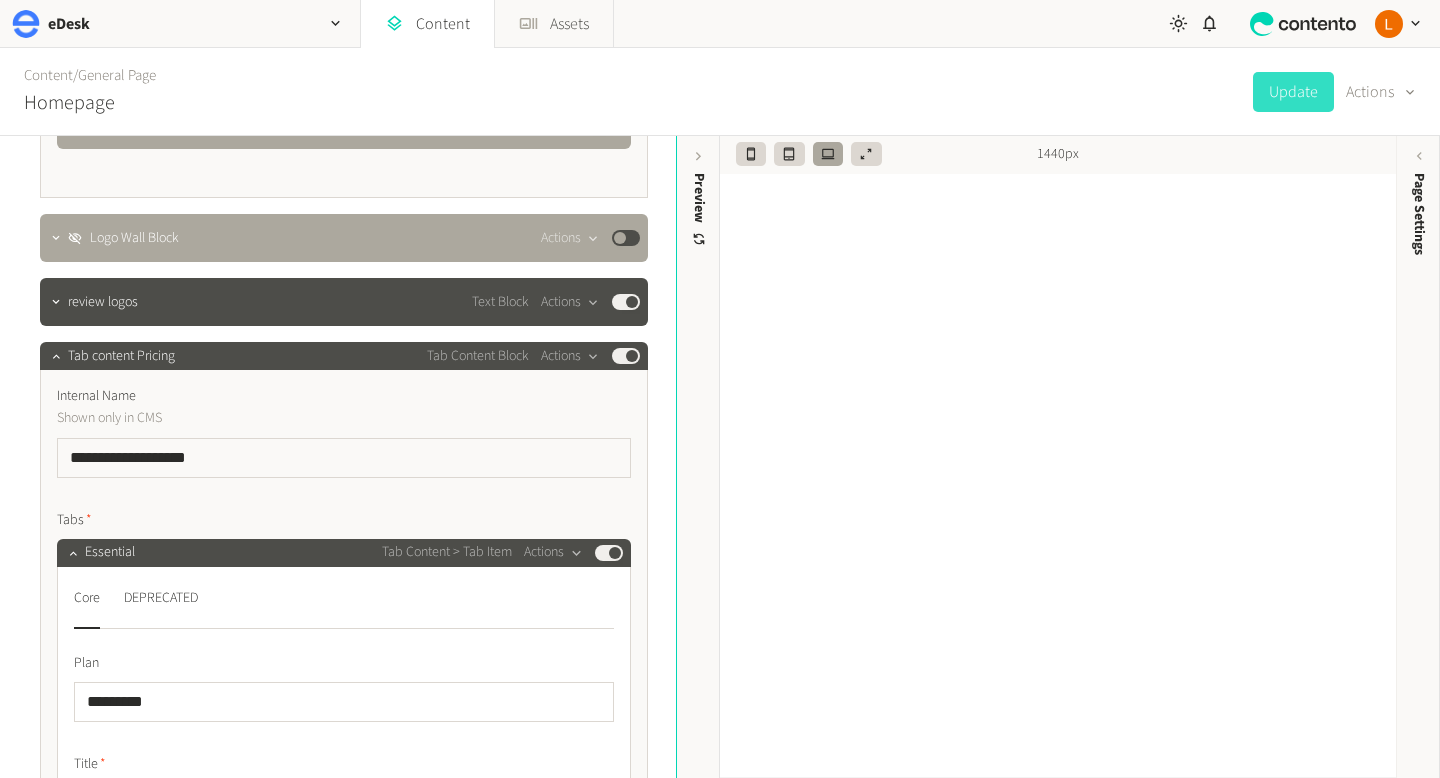 scroll, scrollTop: 14656, scrollLeft: 0, axis: vertical 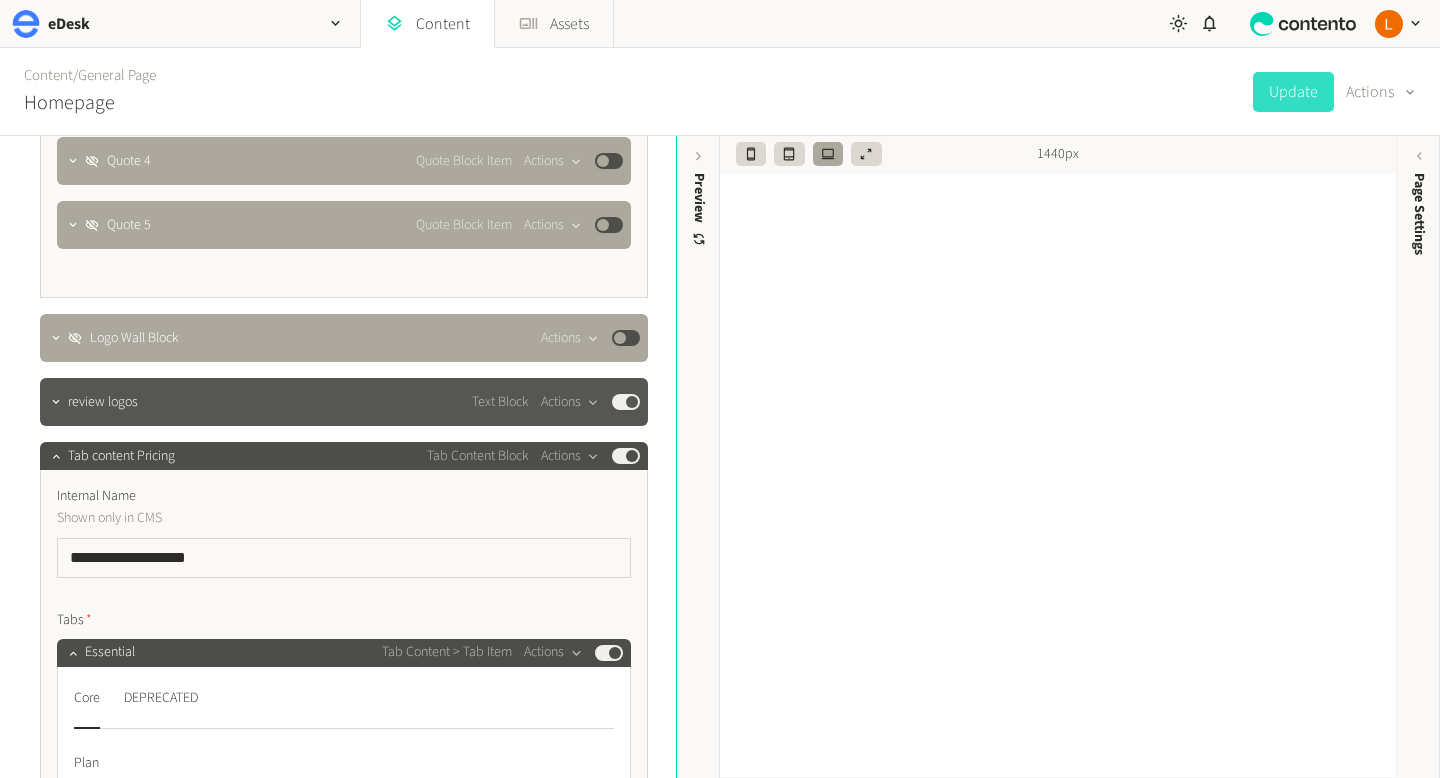 click on "review logos Text Block  Actions  Published" 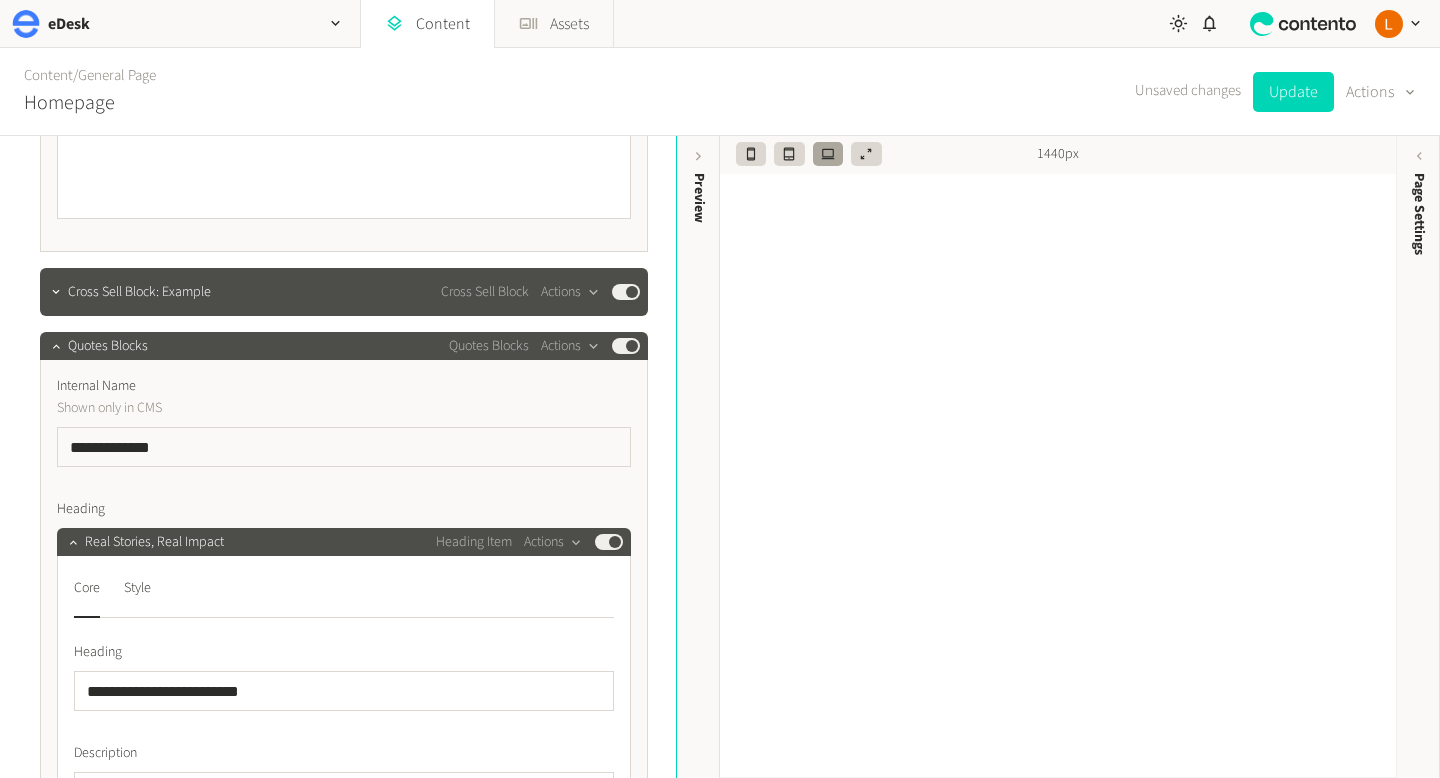 scroll, scrollTop: 13274, scrollLeft: 0, axis: vertical 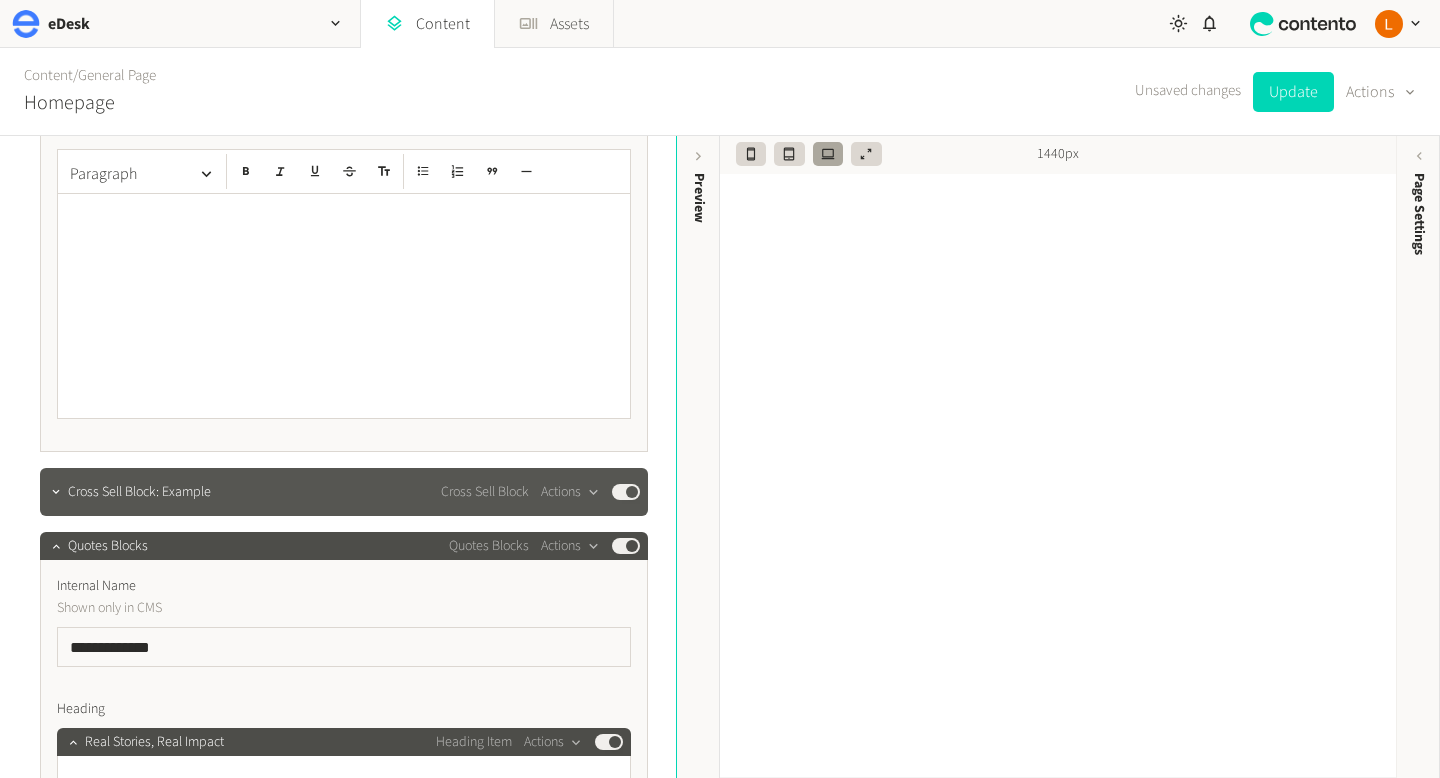 click on "Cross Sell Block: Example Cross Sell Block  Actions  Published" 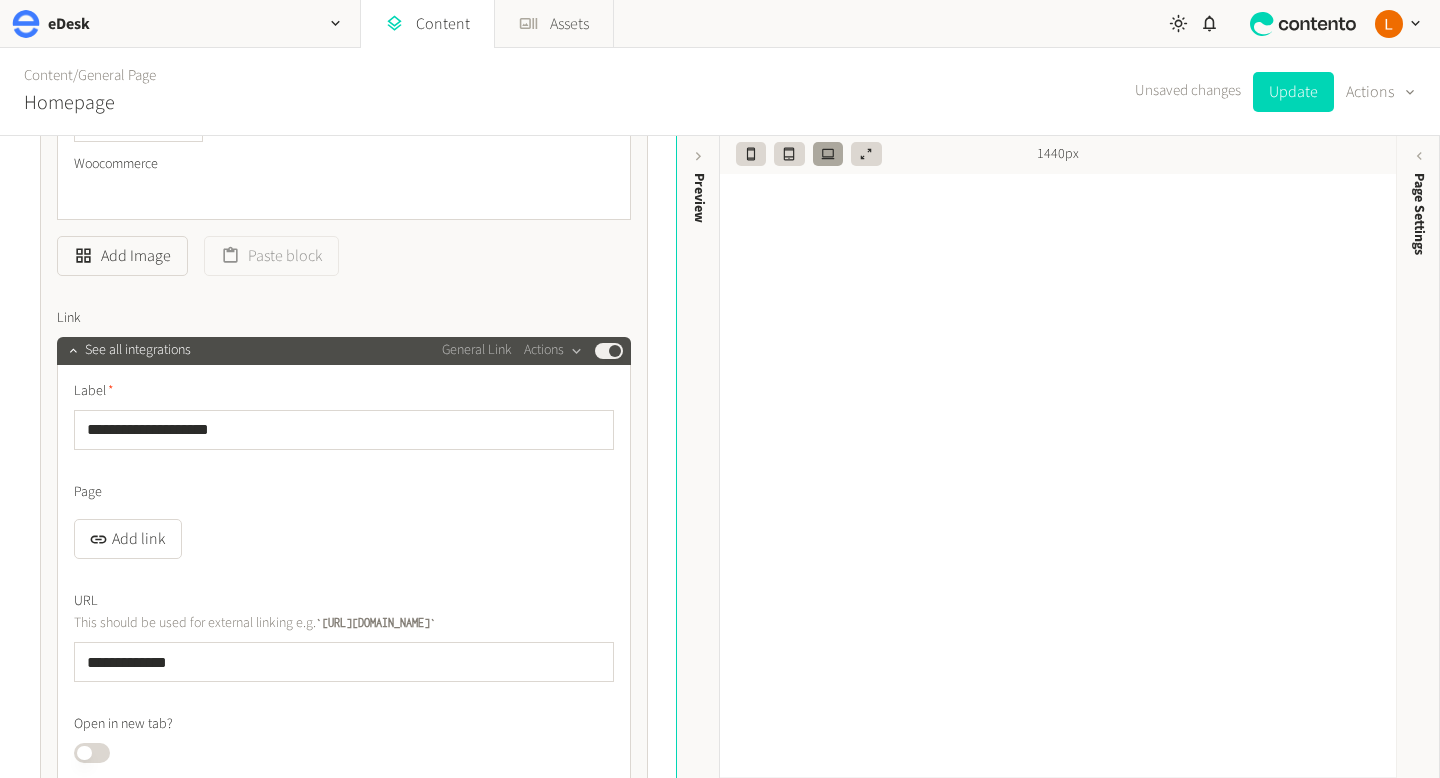 scroll, scrollTop: 16606, scrollLeft: 0, axis: vertical 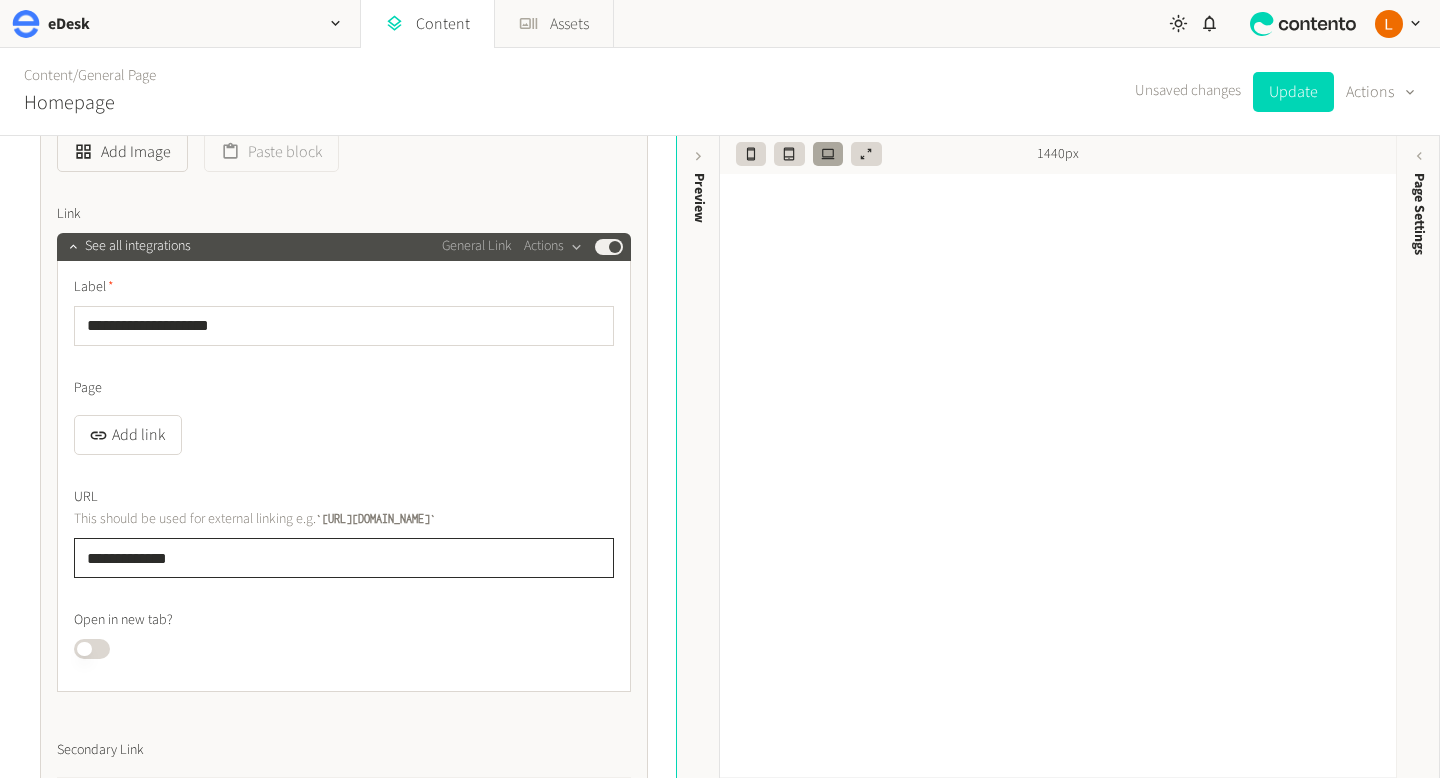 drag, startPoint x: 194, startPoint y: 561, endPoint x: 44, endPoint y: 562, distance: 150.00333 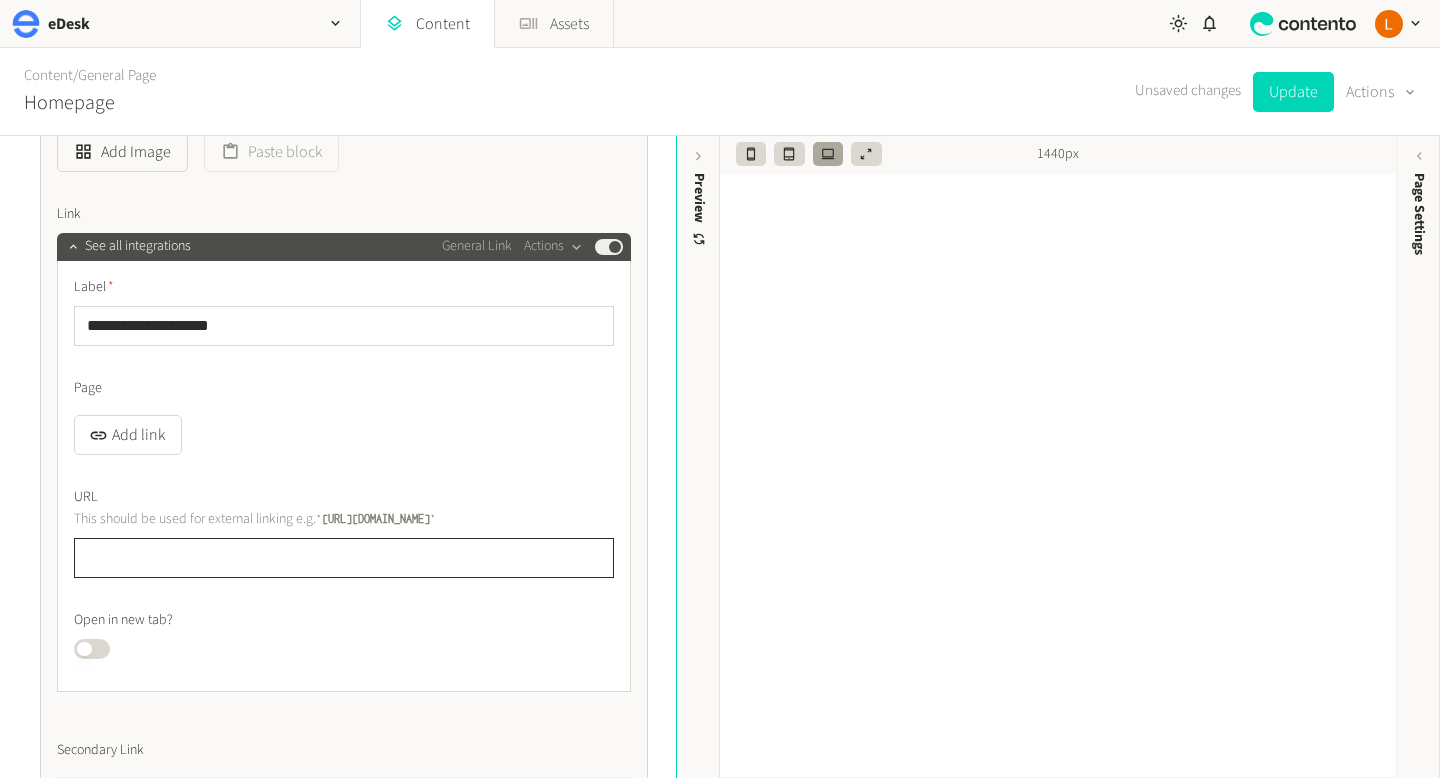 paste on "**********" 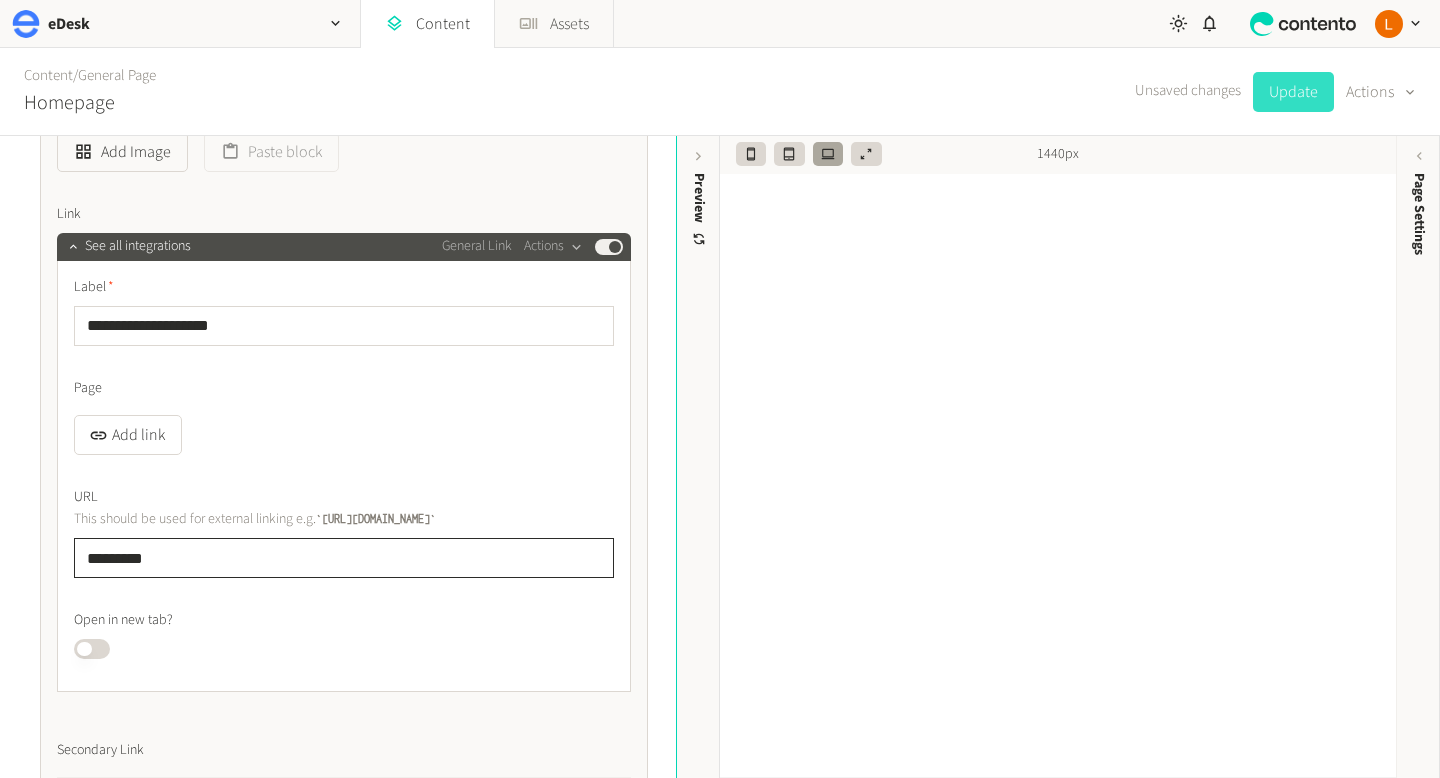 type on "*********" 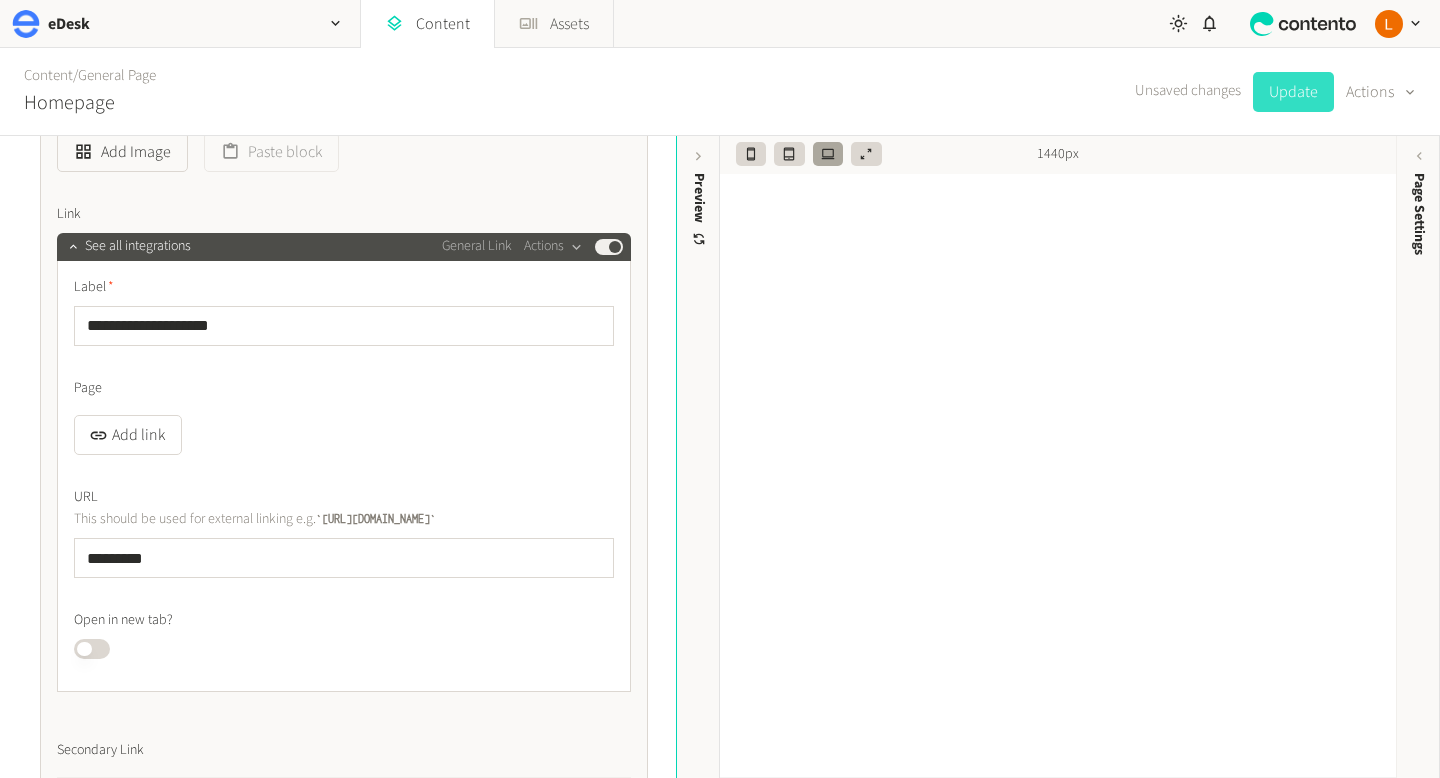 click on "Update" 